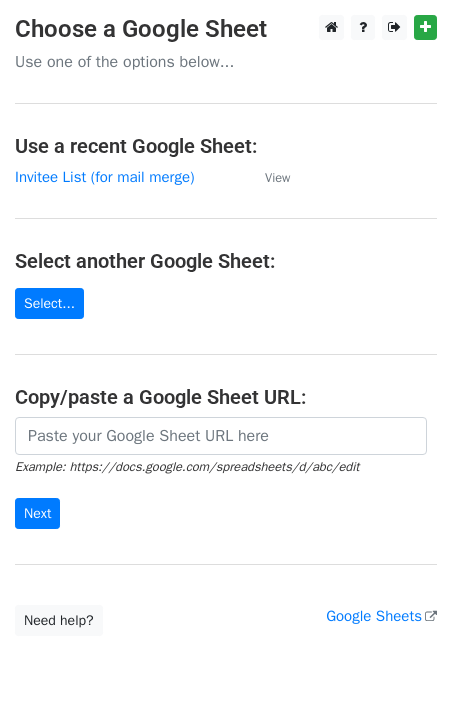 scroll, scrollTop: 0, scrollLeft: 0, axis: both 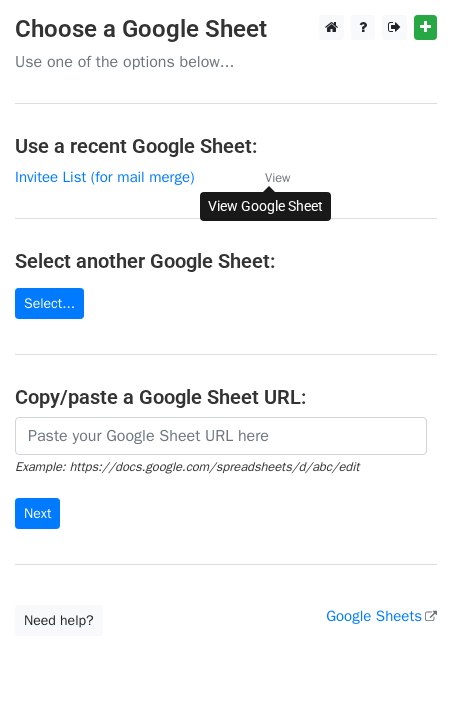 click on "View" at bounding box center (277, 178) 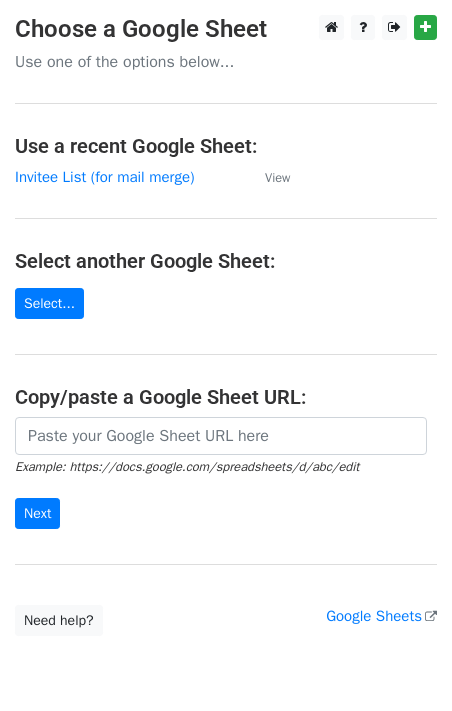scroll, scrollTop: 0, scrollLeft: 0, axis: both 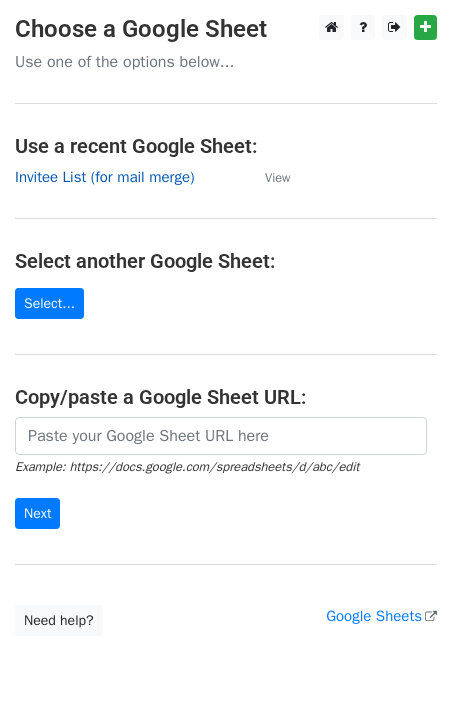 click on "Invitee List (for mail merge)" at bounding box center [104, 177] 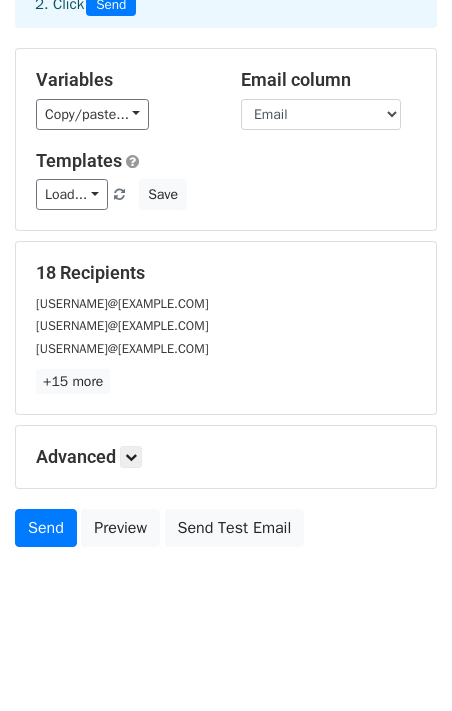 scroll, scrollTop: 145, scrollLeft: 0, axis: vertical 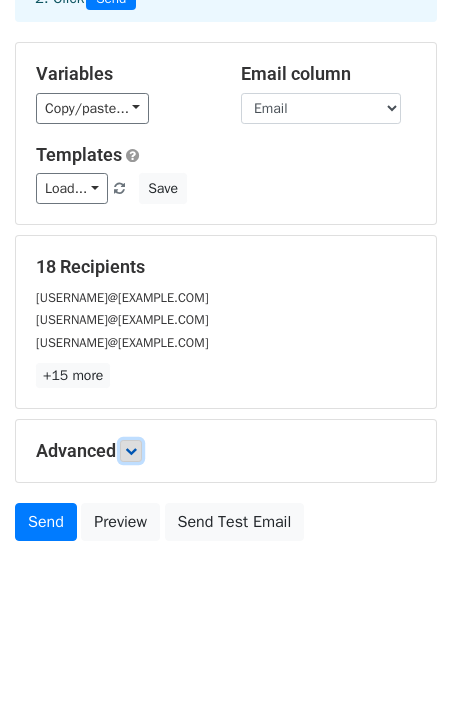 click at bounding box center (131, 451) 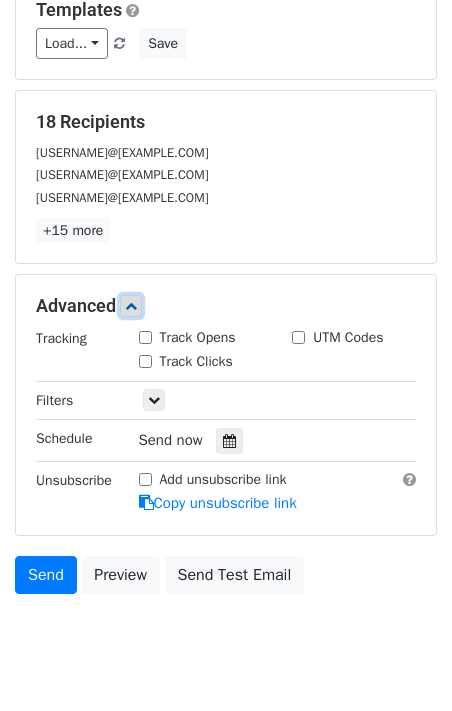 scroll, scrollTop: 292, scrollLeft: 0, axis: vertical 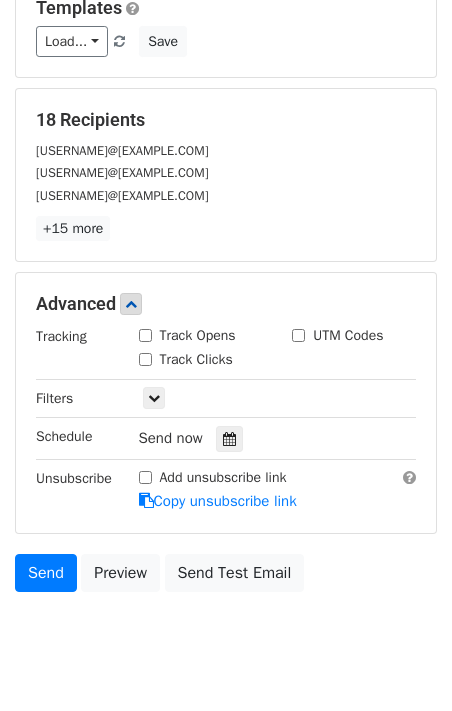 click on "Track Opens" at bounding box center (145, 335) 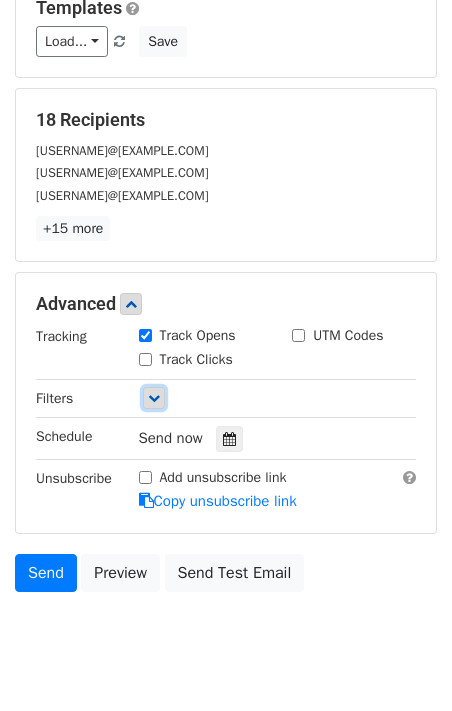 click at bounding box center [154, 398] 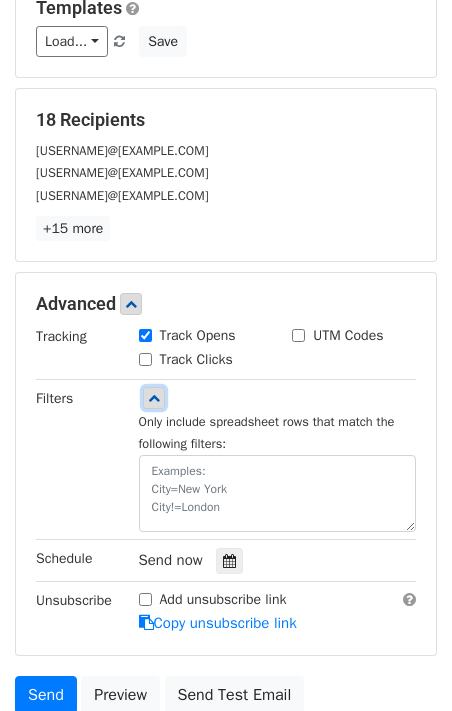 click at bounding box center (154, 398) 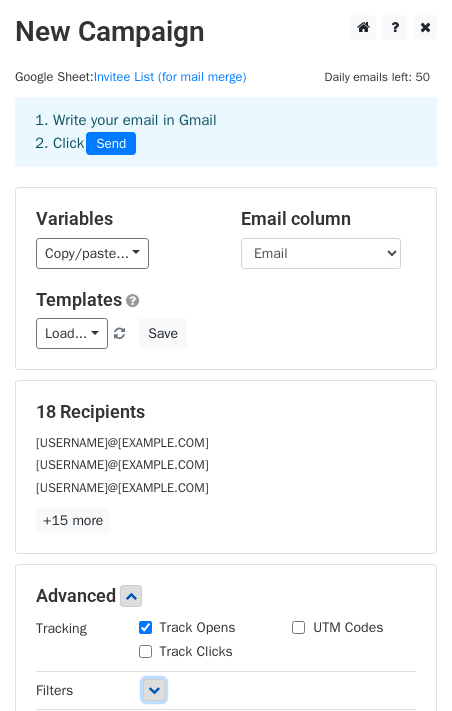 scroll, scrollTop: 0, scrollLeft: 0, axis: both 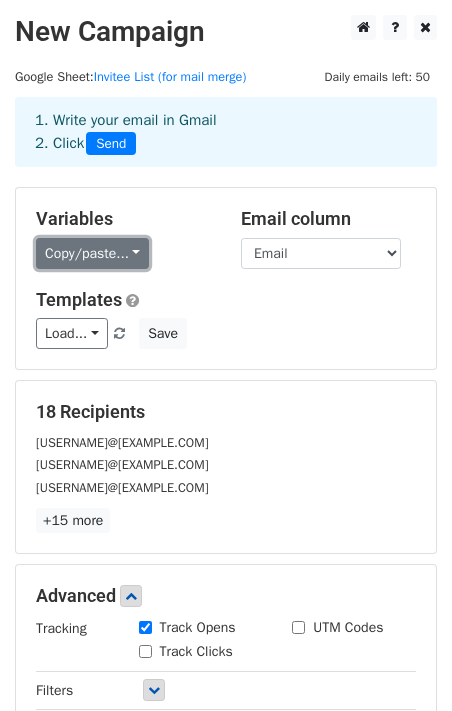 click on "Copy/paste..." at bounding box center [92, 253] 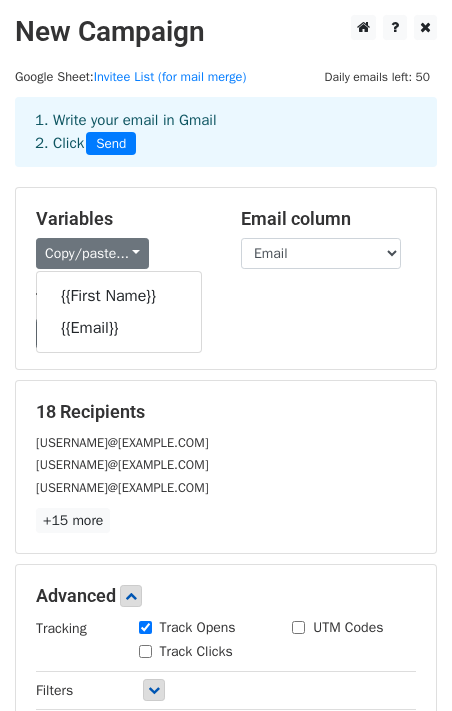 click on "Variables" at bounding box center (123, 219) 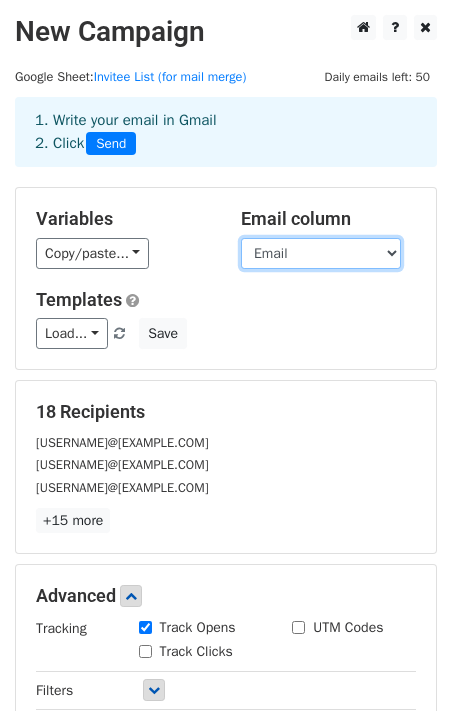 click on "First Name
Email" at bounding box center [321, 253] 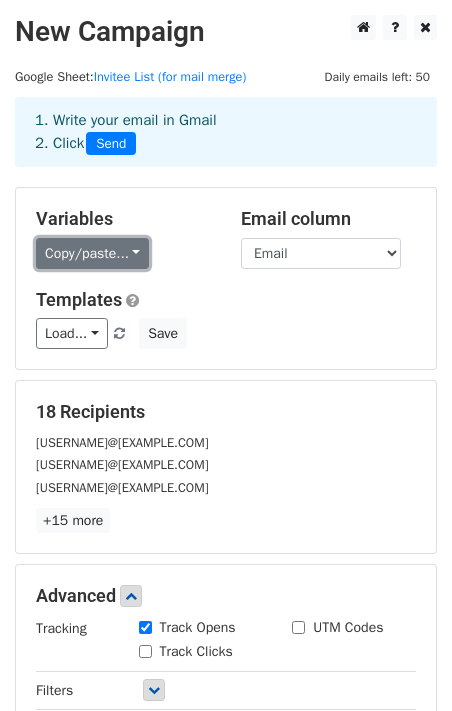 click on "Copy/paste..." at bounding box center [92, 253] 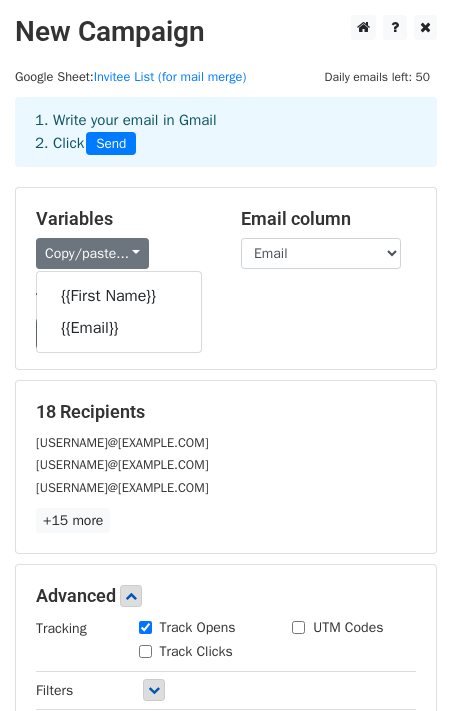 click on "Copy/paste...
{{First Name}}
{{Email}}" at bounding box center (123, 253) 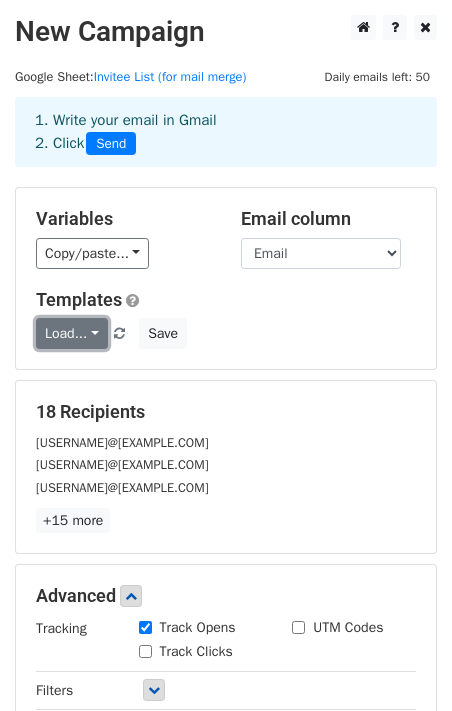 click on "Load..." at bounding box center [72, 333] 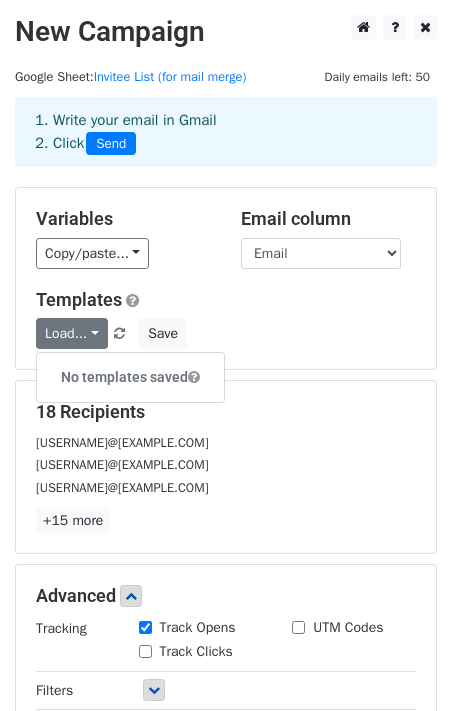 click on "Templates
Load...
No templates saved
Save" at bounding box center [226, 319] 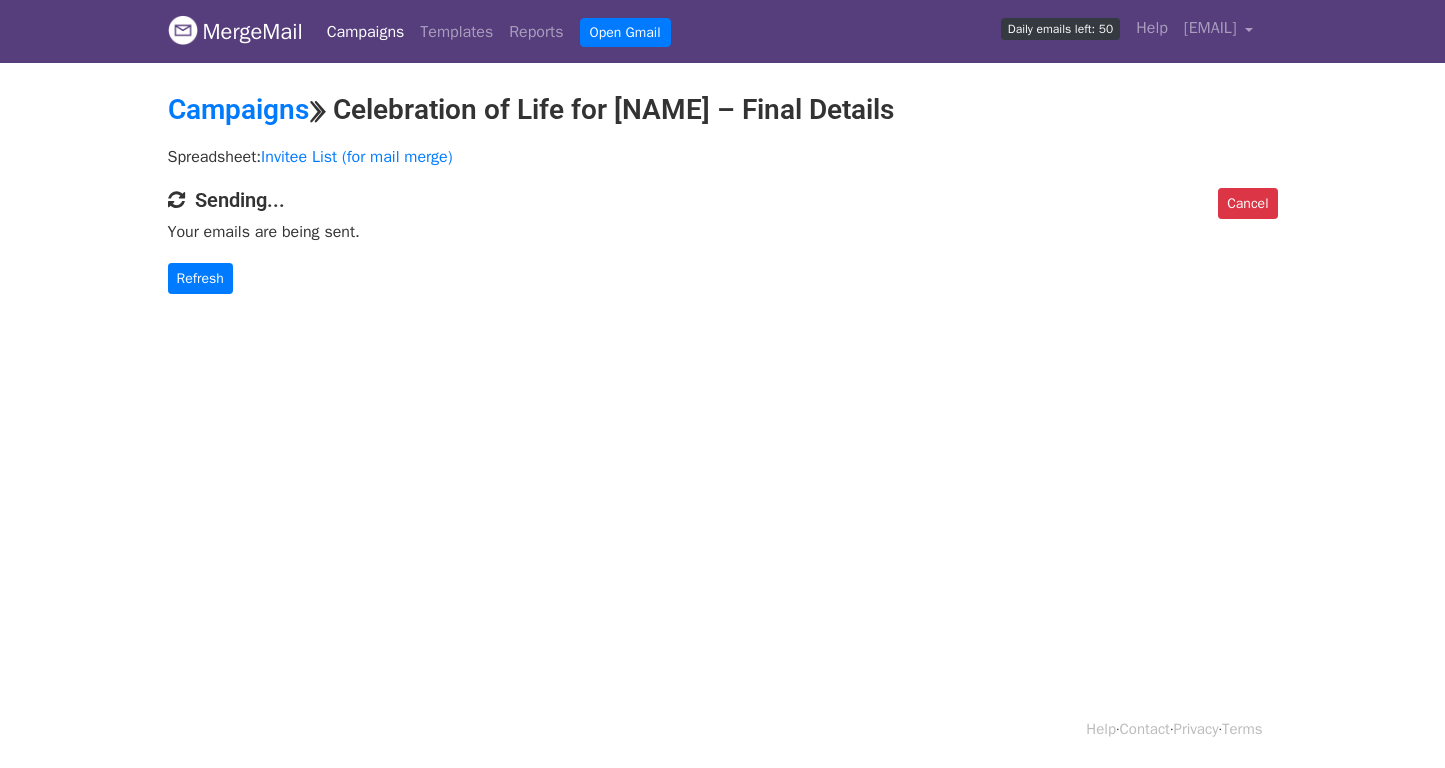 scroll, scrollTop: 0, scrollLeft: 0, axis: both 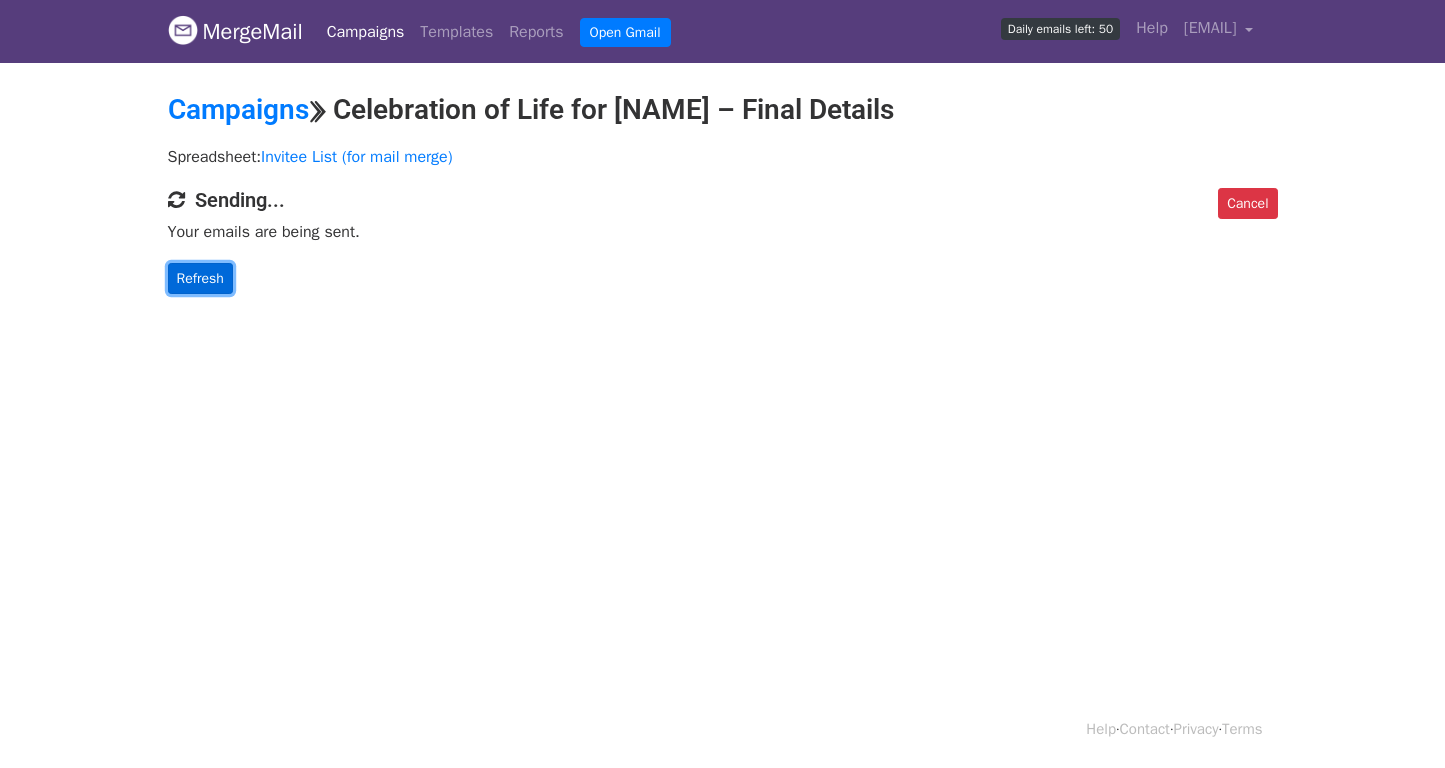 click on "Refresh" at bounding box center [200, 278] 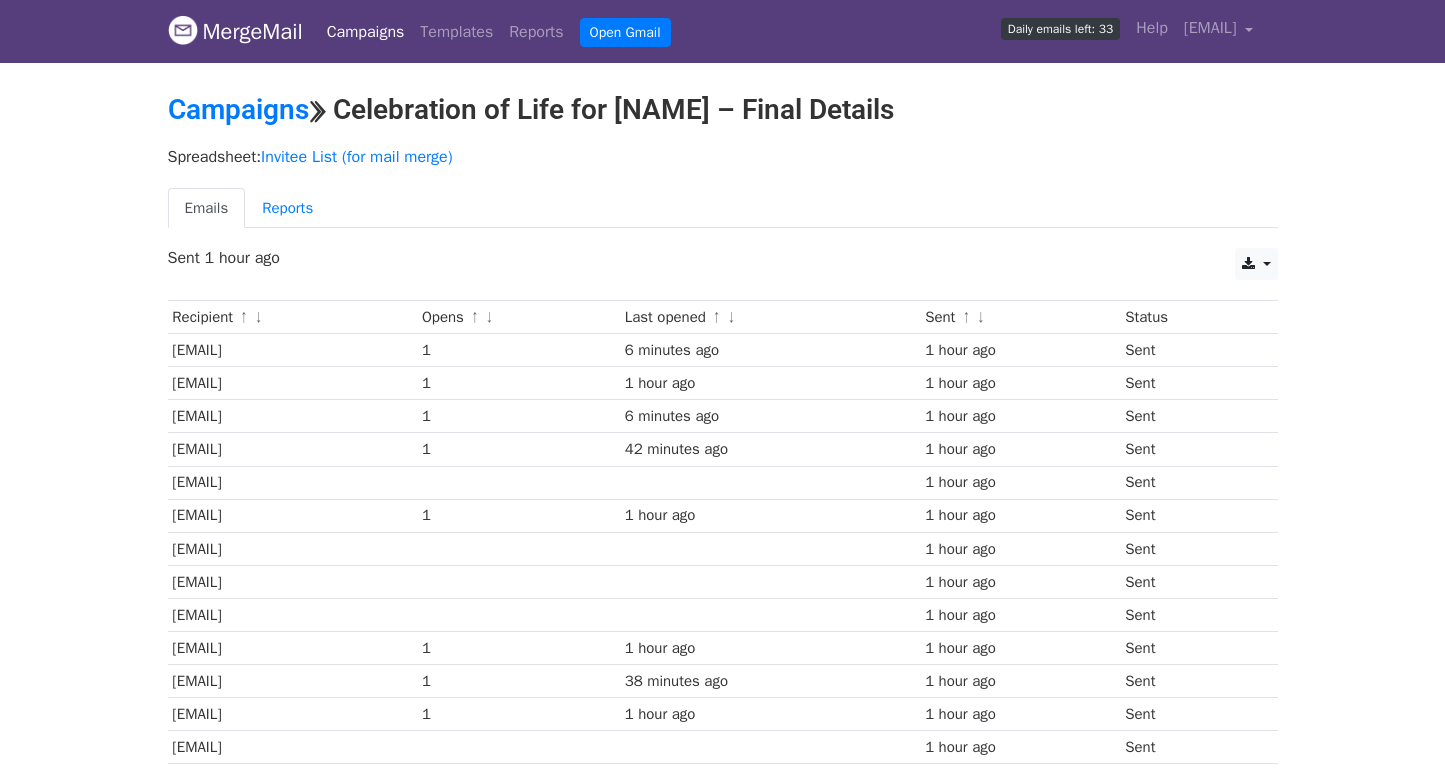 scroll, scrollTop: 0, scrollLeft: 0, axis: both 